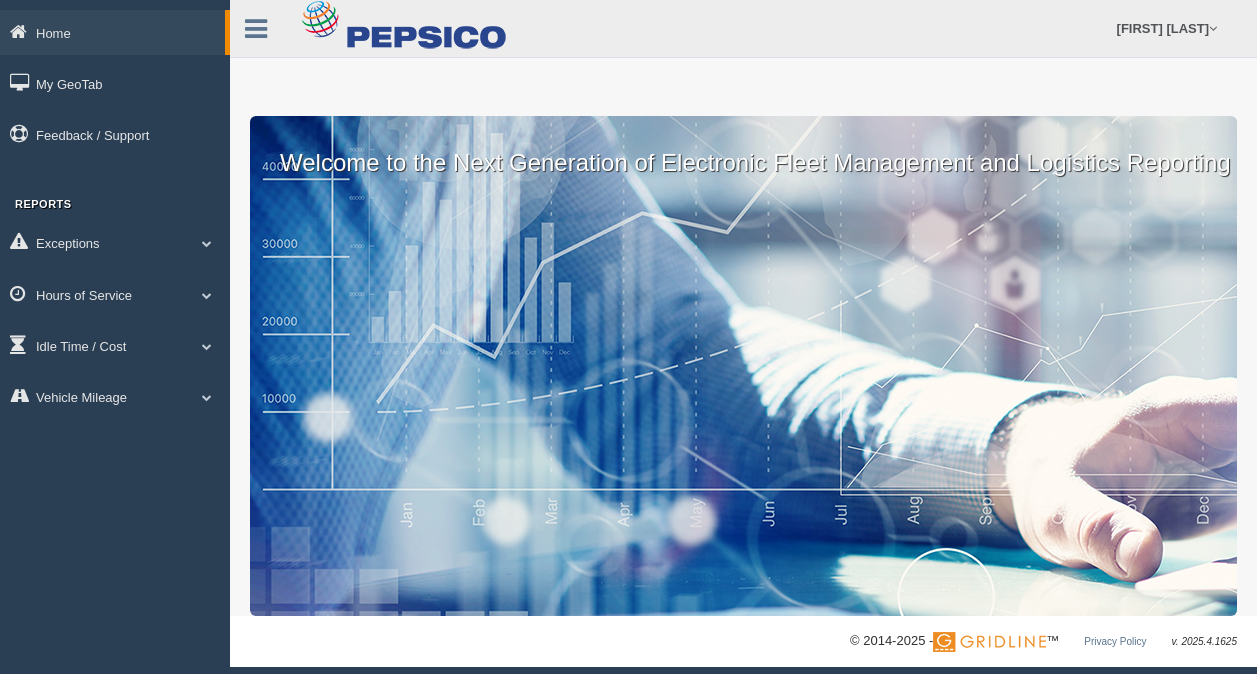 scroll, scrollTop: 0, scrollLeft: 0, axis: both 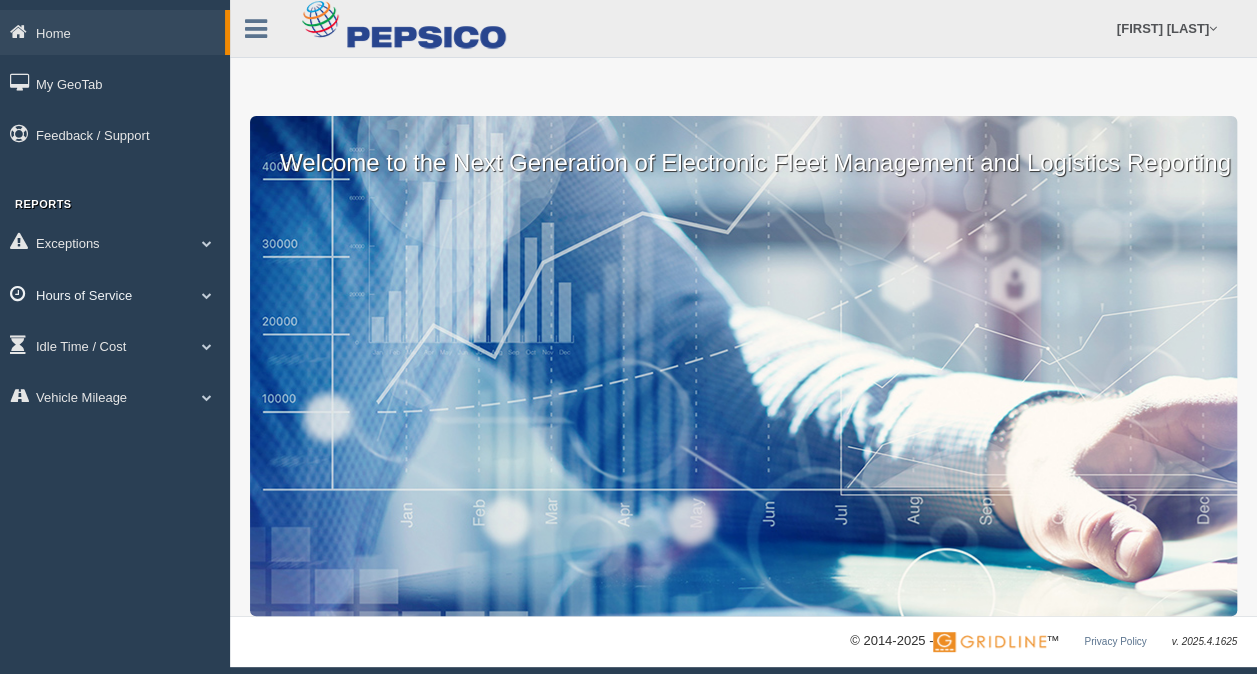 click on "Hours of Service" at bounding box center (112, 32) 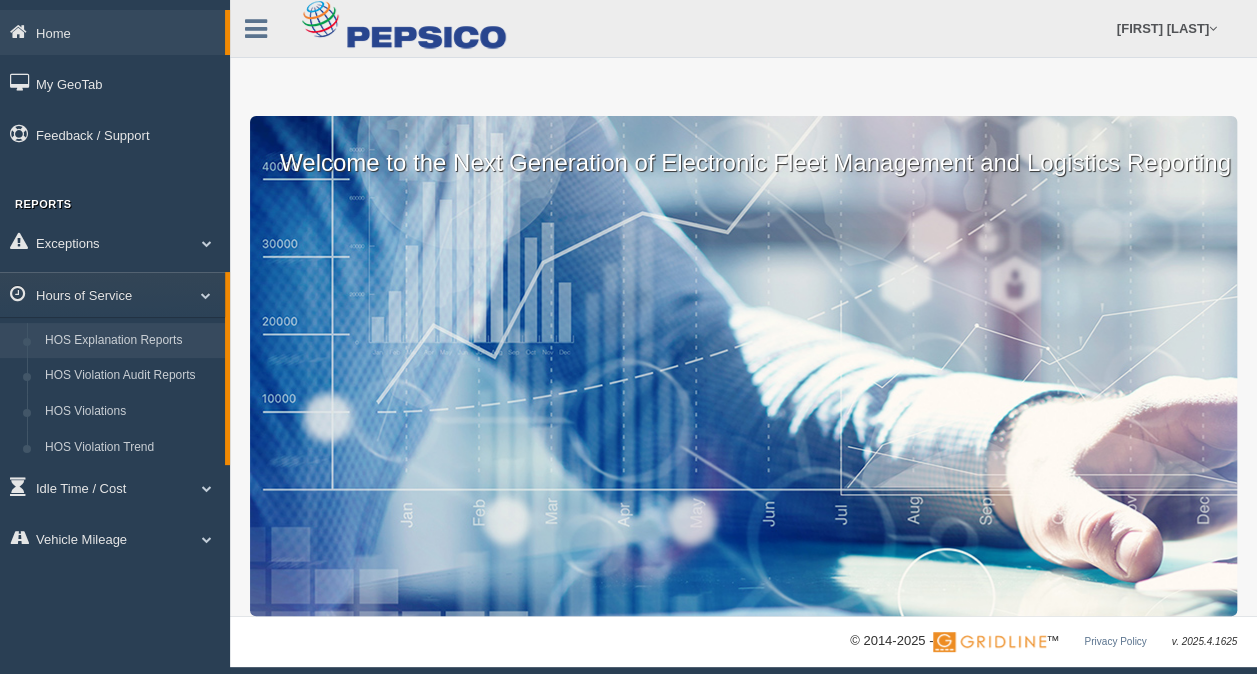 click on "HOS Explanation Reports" at bounding box center (130, 341) 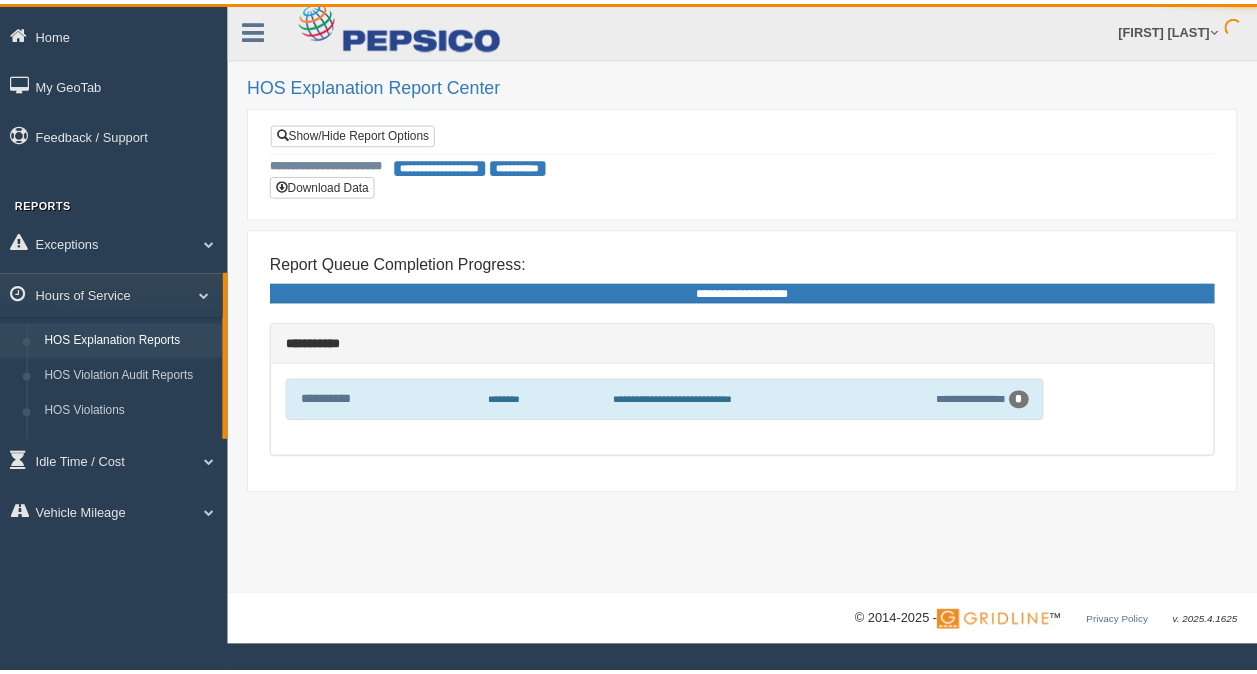 scroll, scrollTop: 0, scrollLeft: 0, axis: both 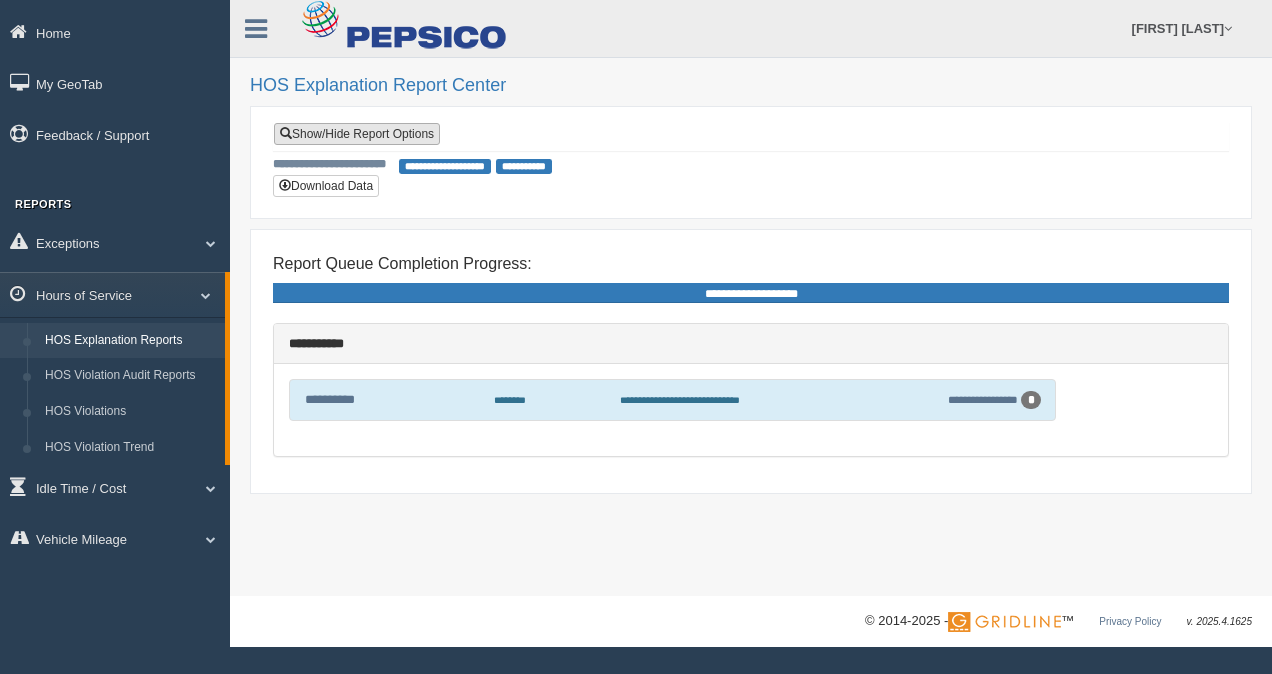 click on "Show/Hide Report Options" at bounding box center [357, 134] 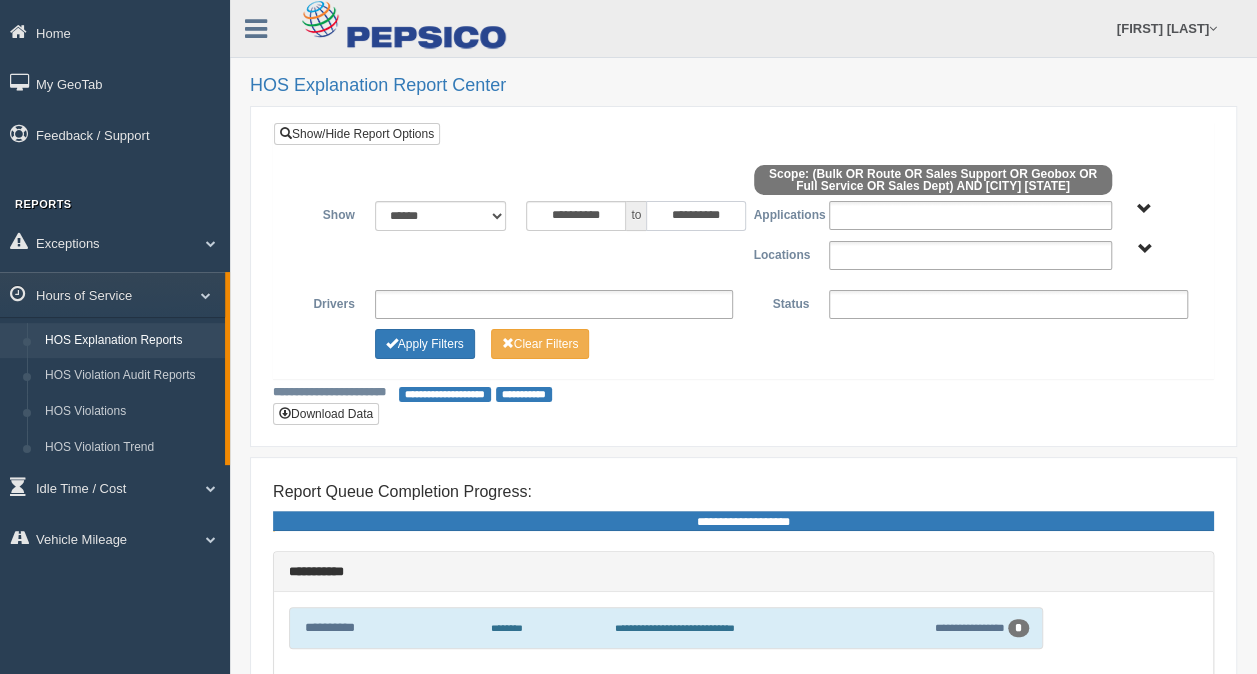 click on "**********" at bounding box center [696, 216] 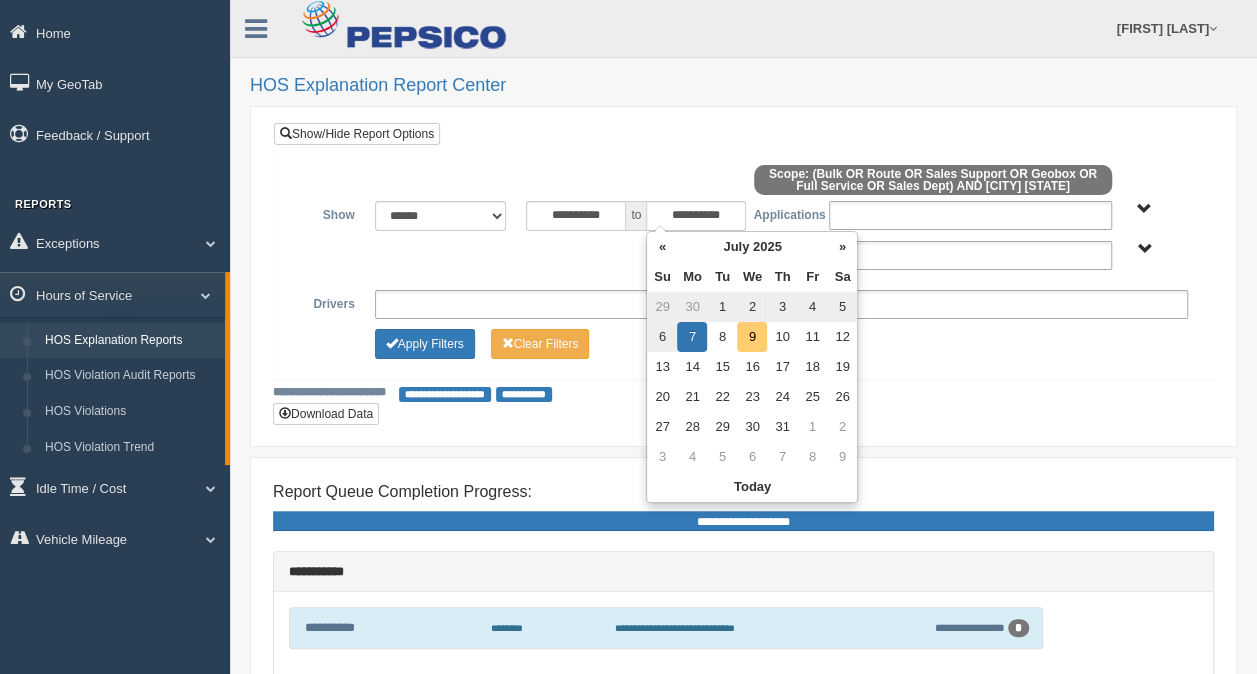 click on "9" at bounding box center (752, 337) 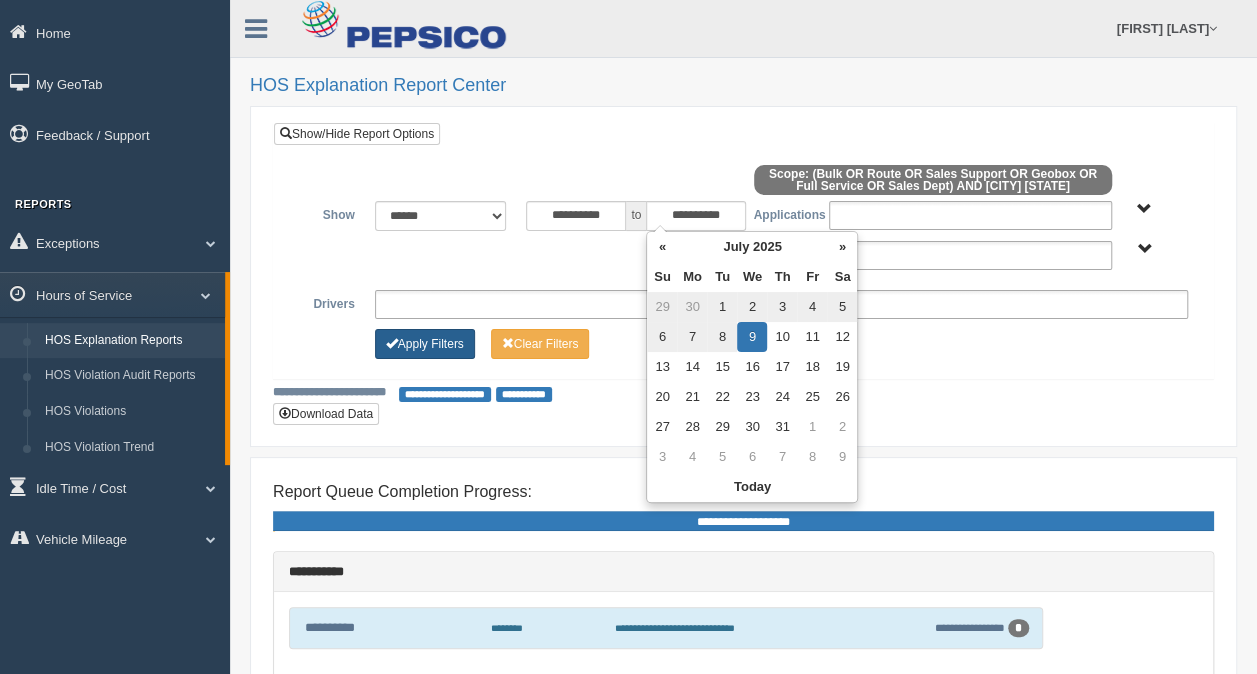 click on "Apply Filters" at bounding box center (425, 344) 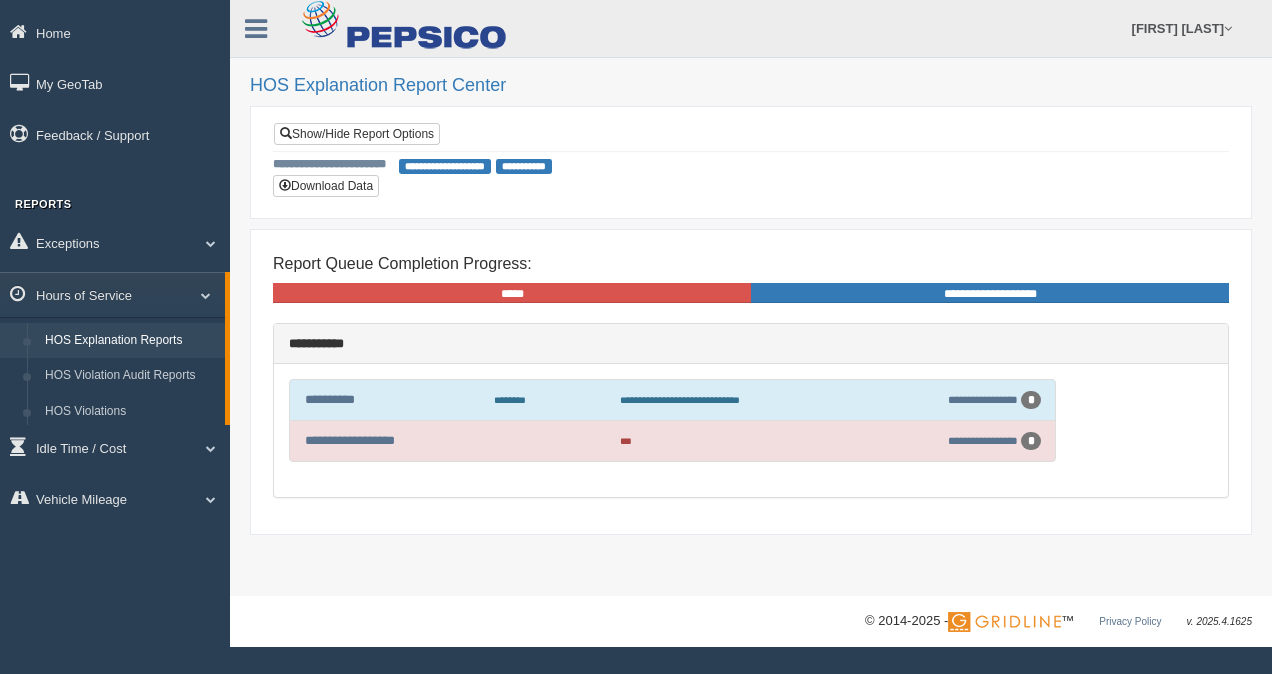 scroll, scrollTop: 0, scrollLeft: 0, axis: both 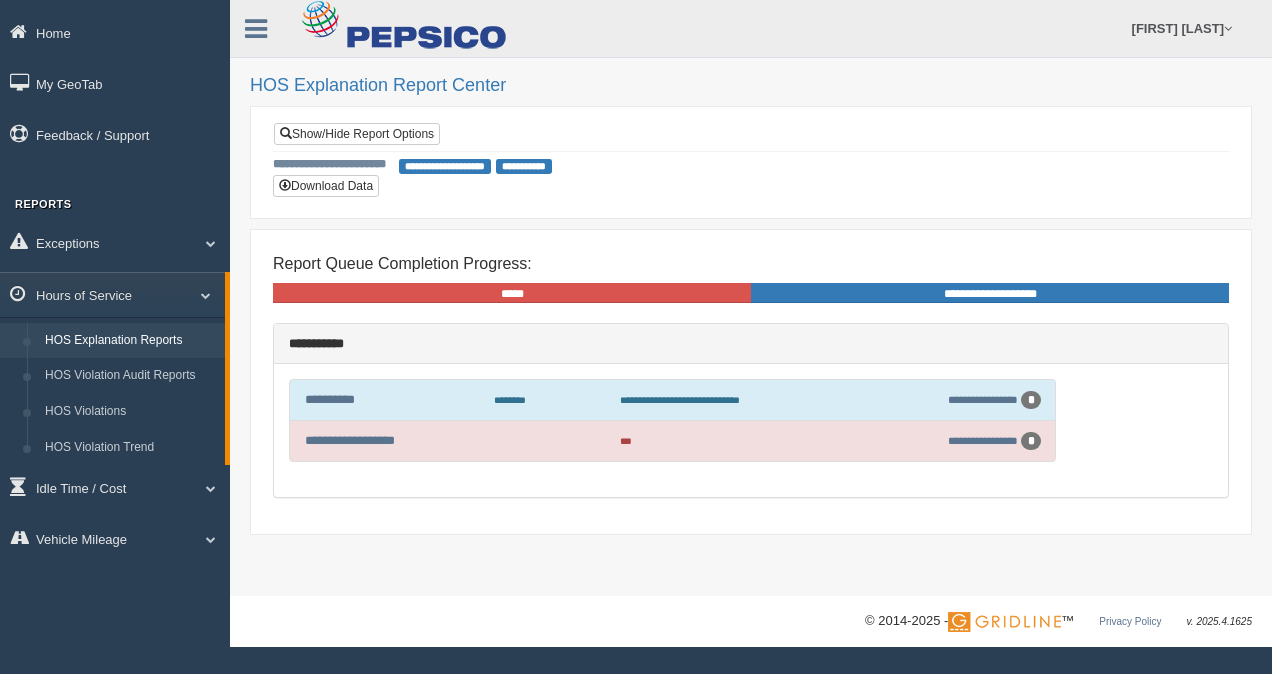 click on "**********" at bounding box center (672, 441) 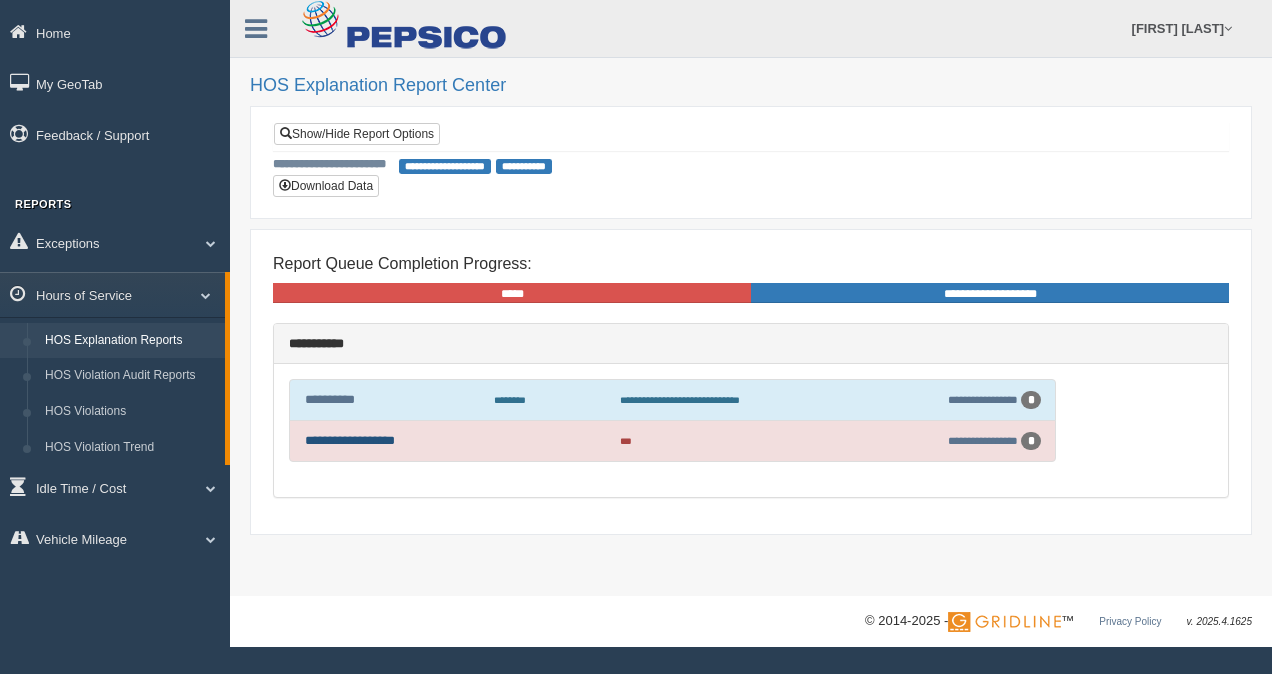 click on "**********" at bounding box center (350, 440) 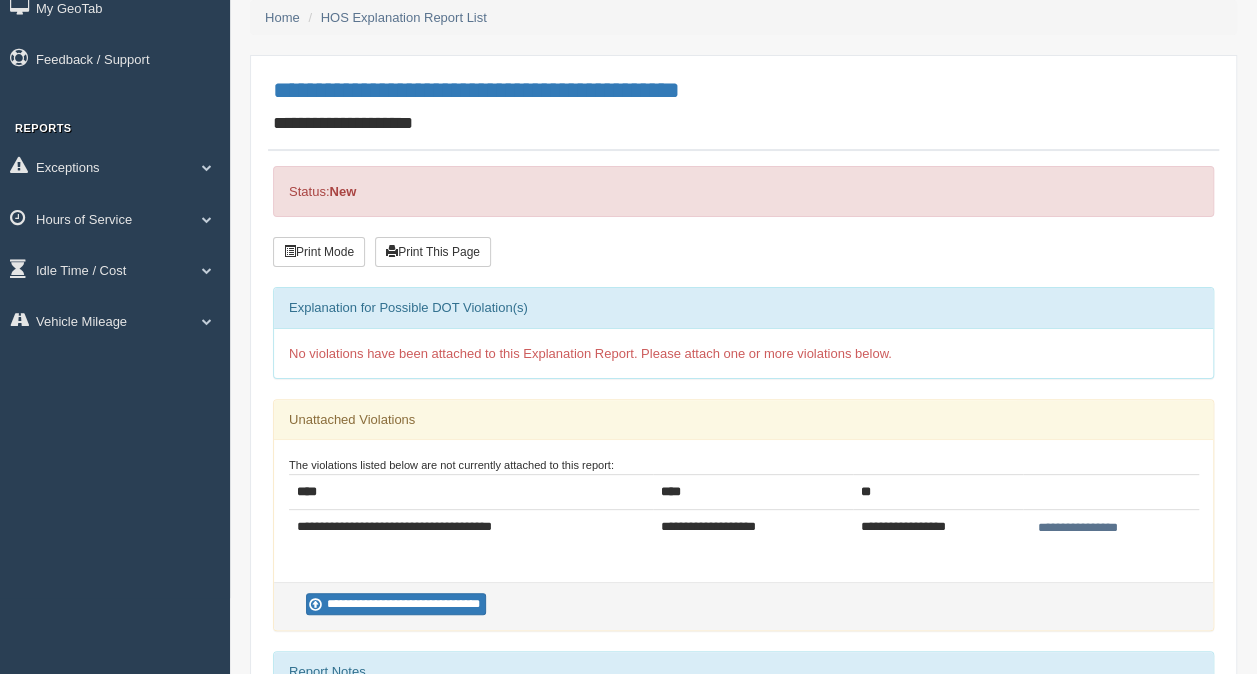 scroll, scrollTop: 100, scrollLeft: 0, axis: vertical 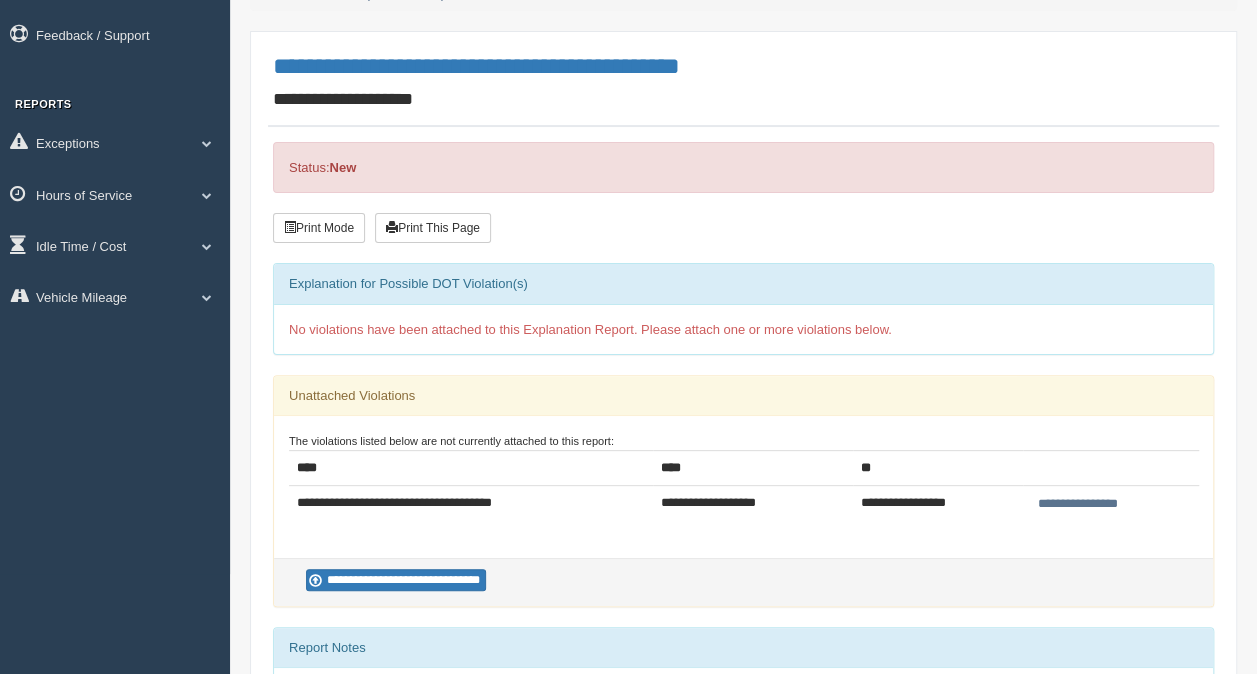 click on "No violations have been attached to this Explanation Report.  Please attach one or more violations below." at bounding box center [590, 329] 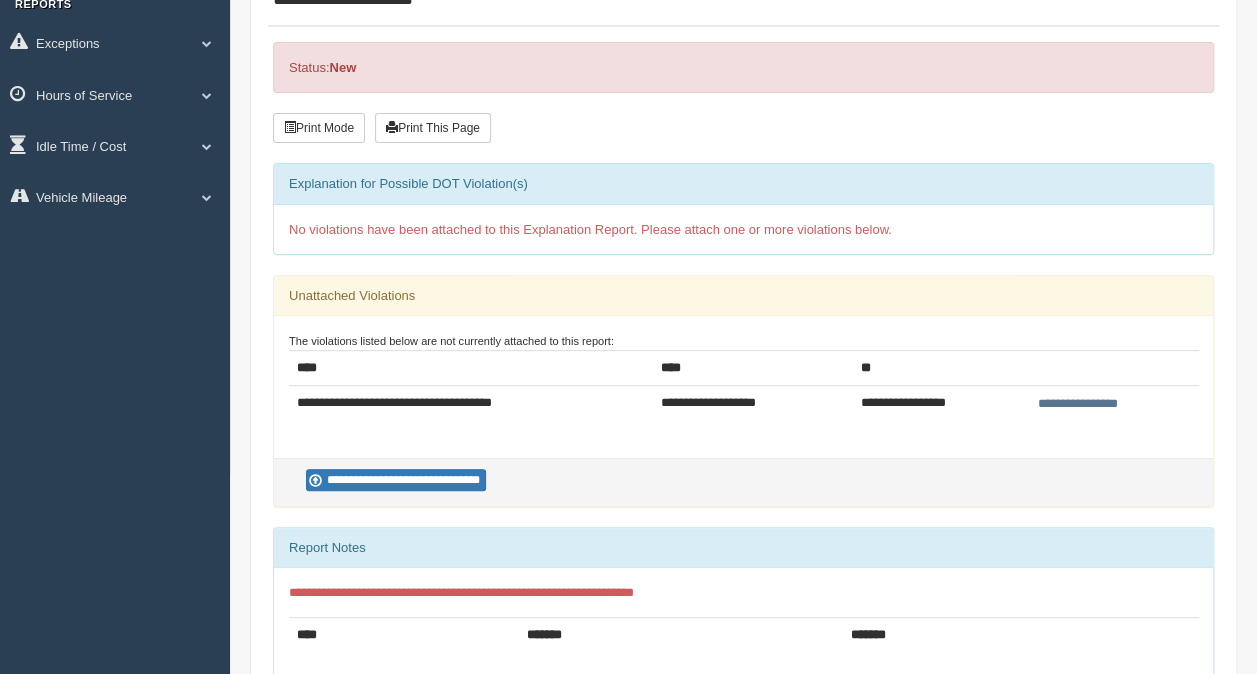 scroll, scrollTop: 300, scrollLeft: 0, axis: vertical 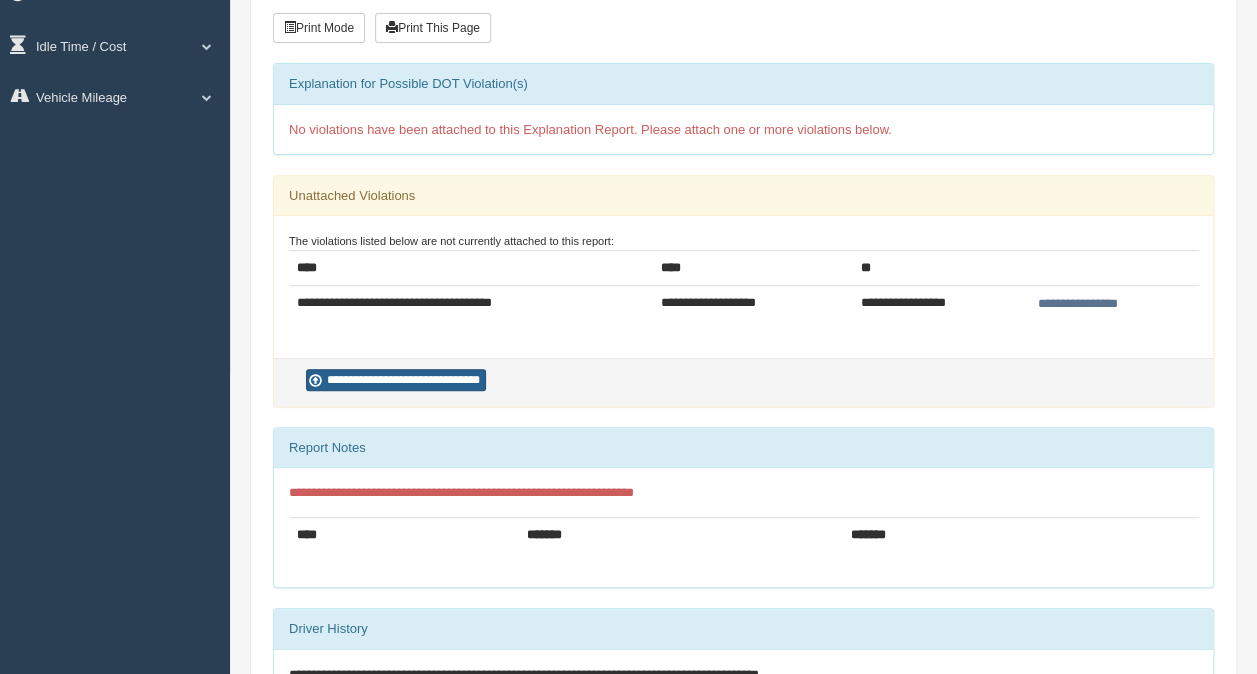 click on "**********" at bounding box center [396, 380] 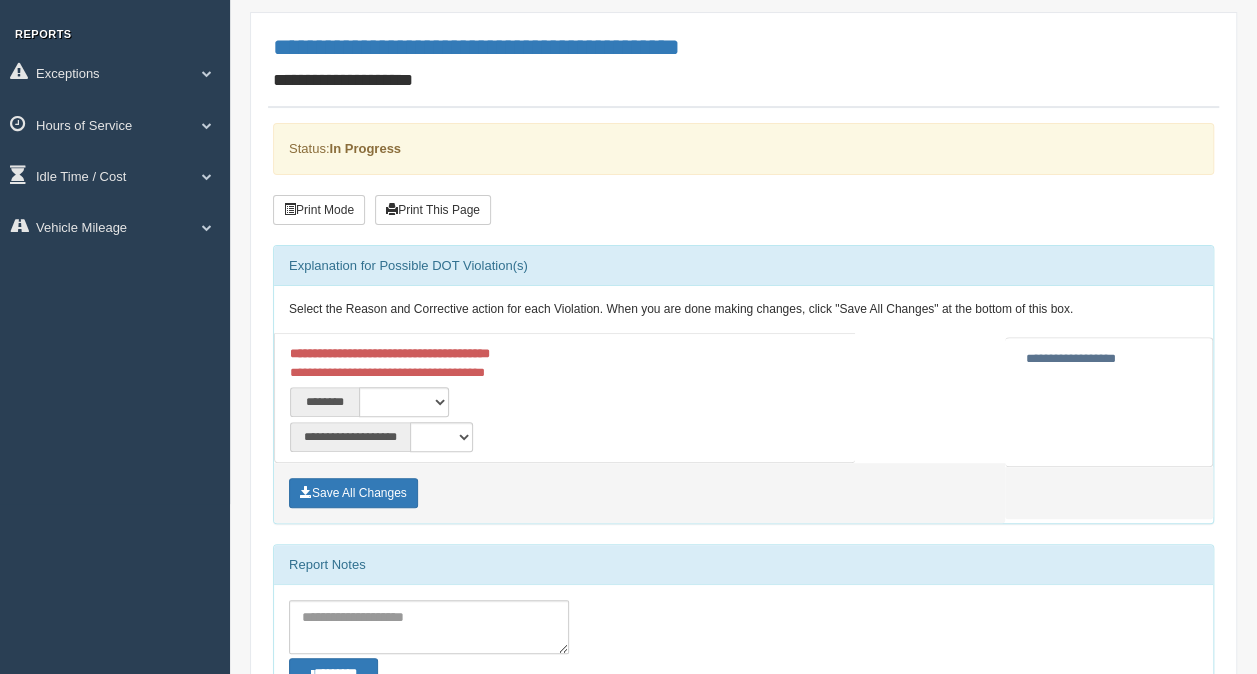 scroll, scrollTop: 200, scrollLeft: 0, axis: vertical 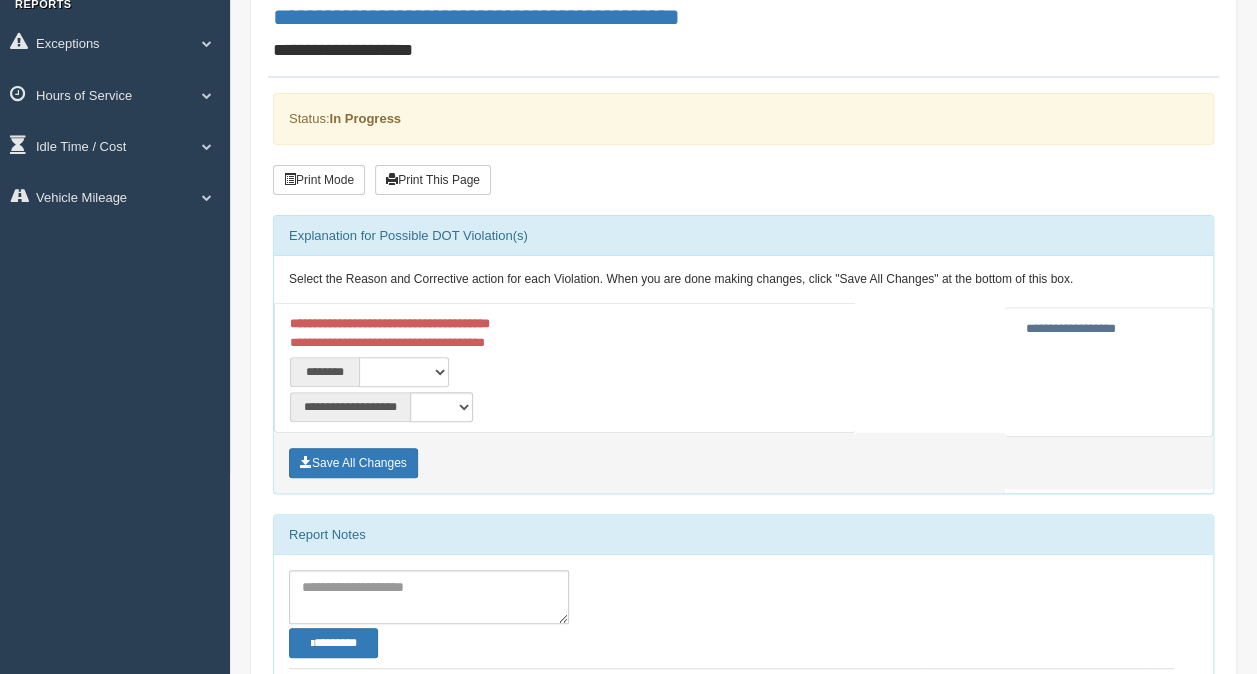 click on "**********" at bounding box center [404, 372] 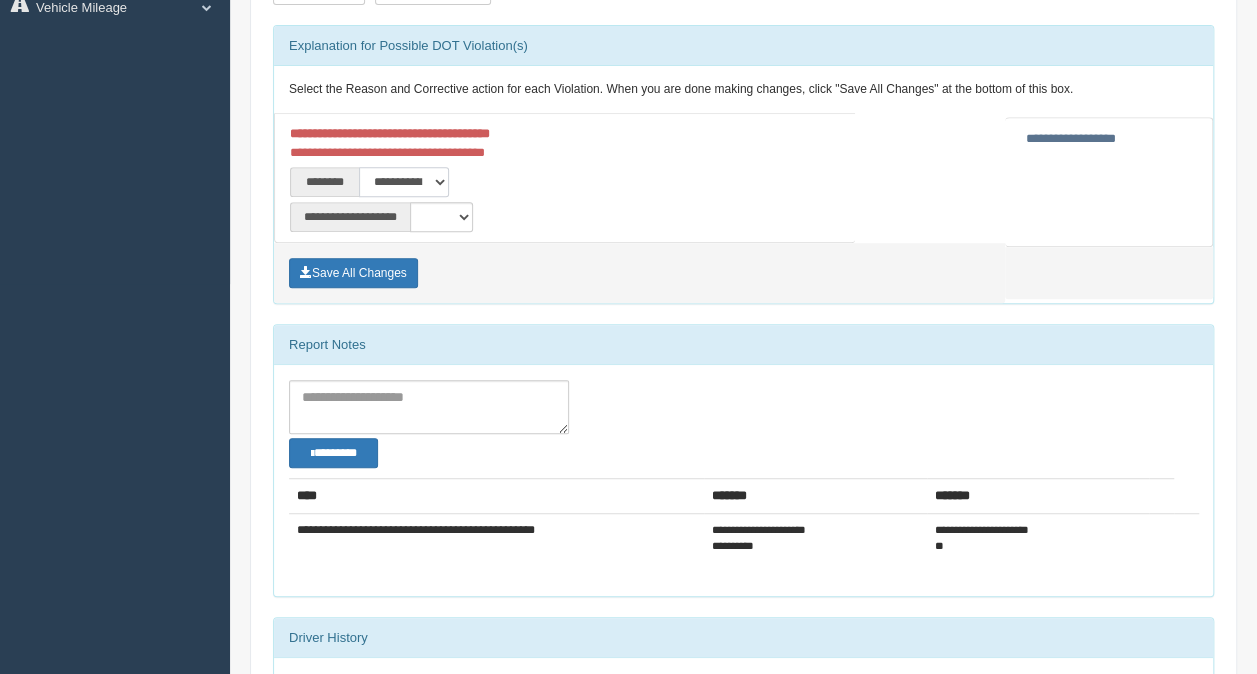 scroll, scrollTop: 290, scrollLeft: 0, axis: vertical 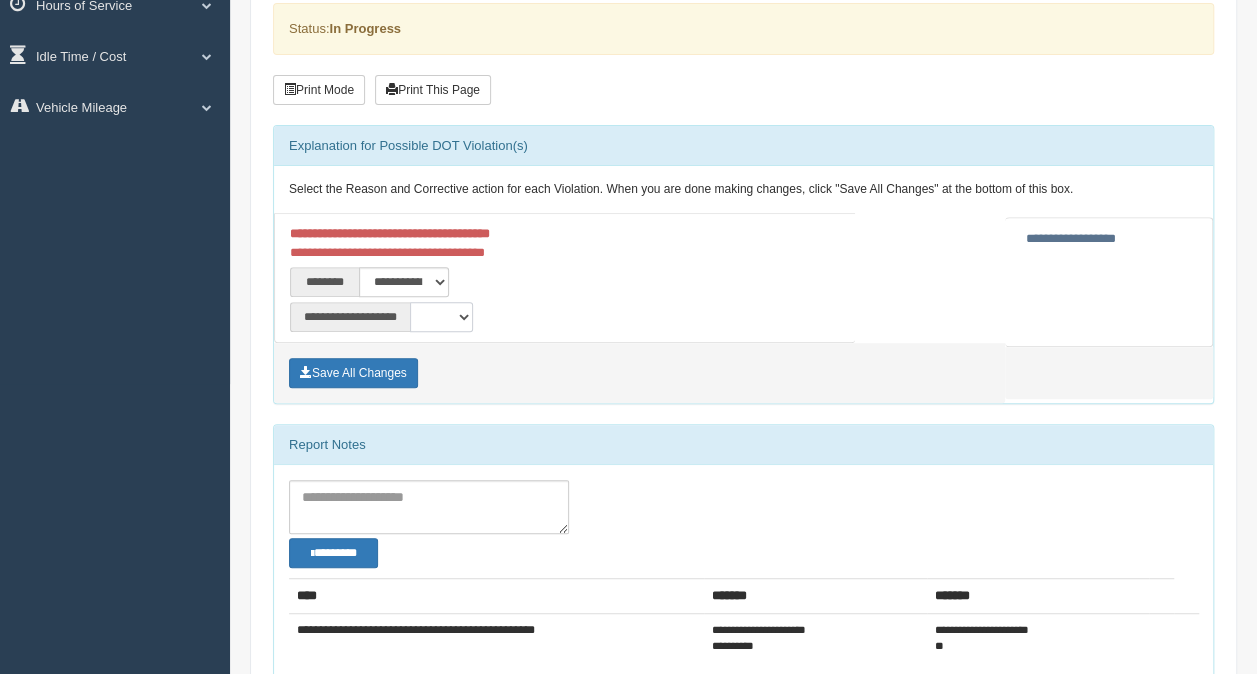 click on "**********" at bounding box center (441, 317) 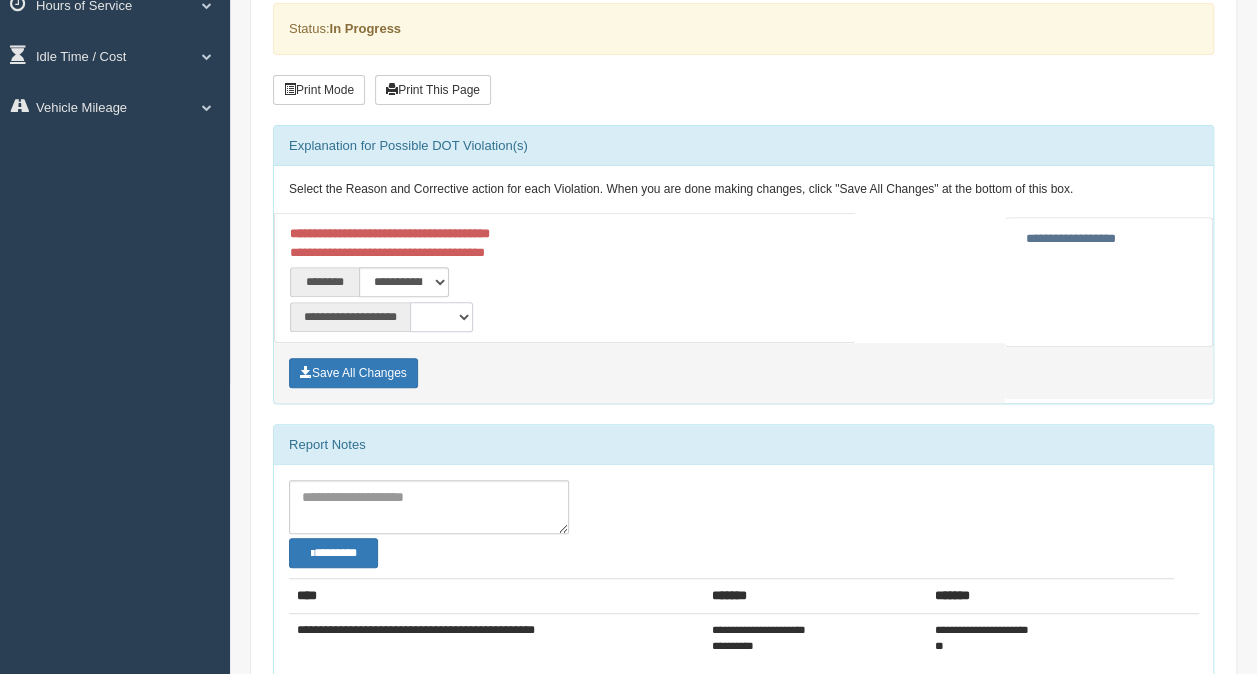 select on "*" 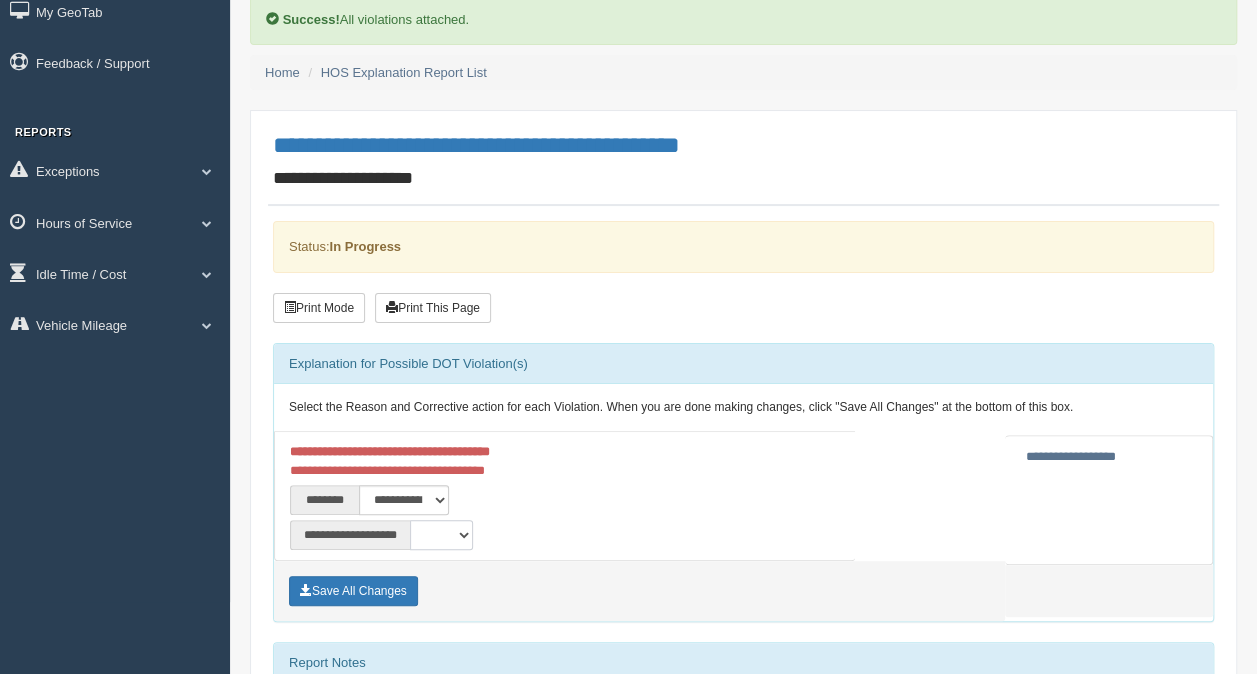 scroll, scrollTop: 100, scrollLeft: 0, axis: vertical 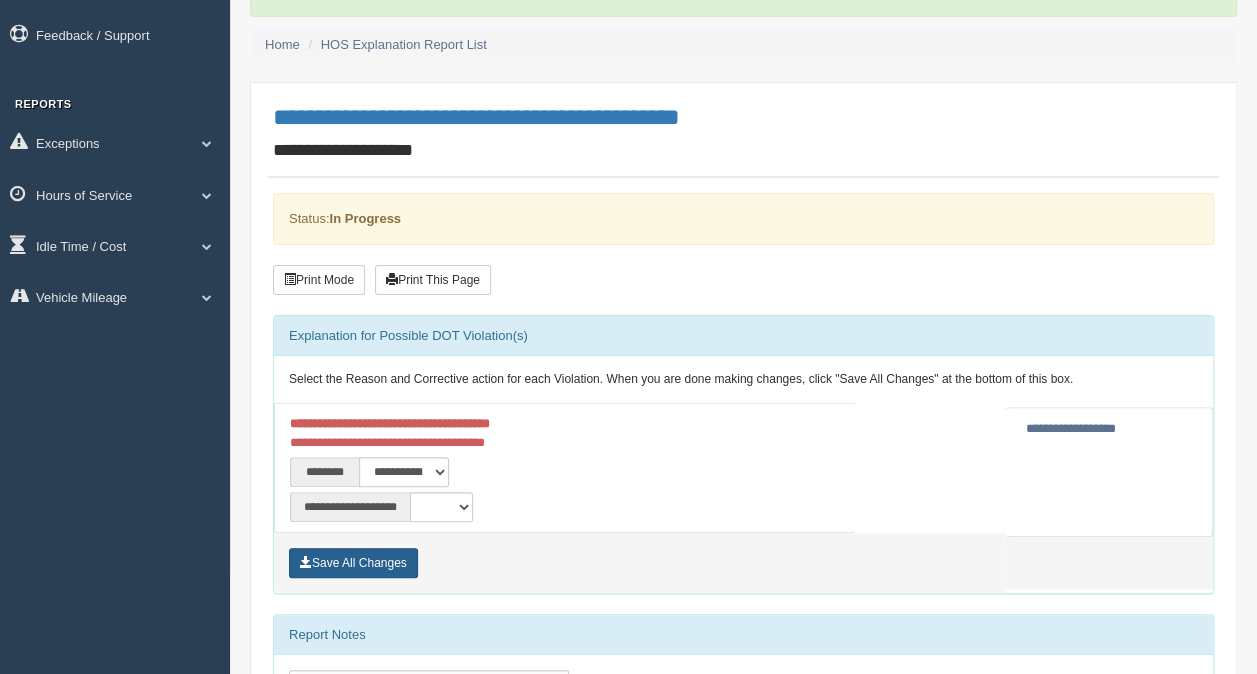 click on "Save All Changes" at bounding box center (353, 563) 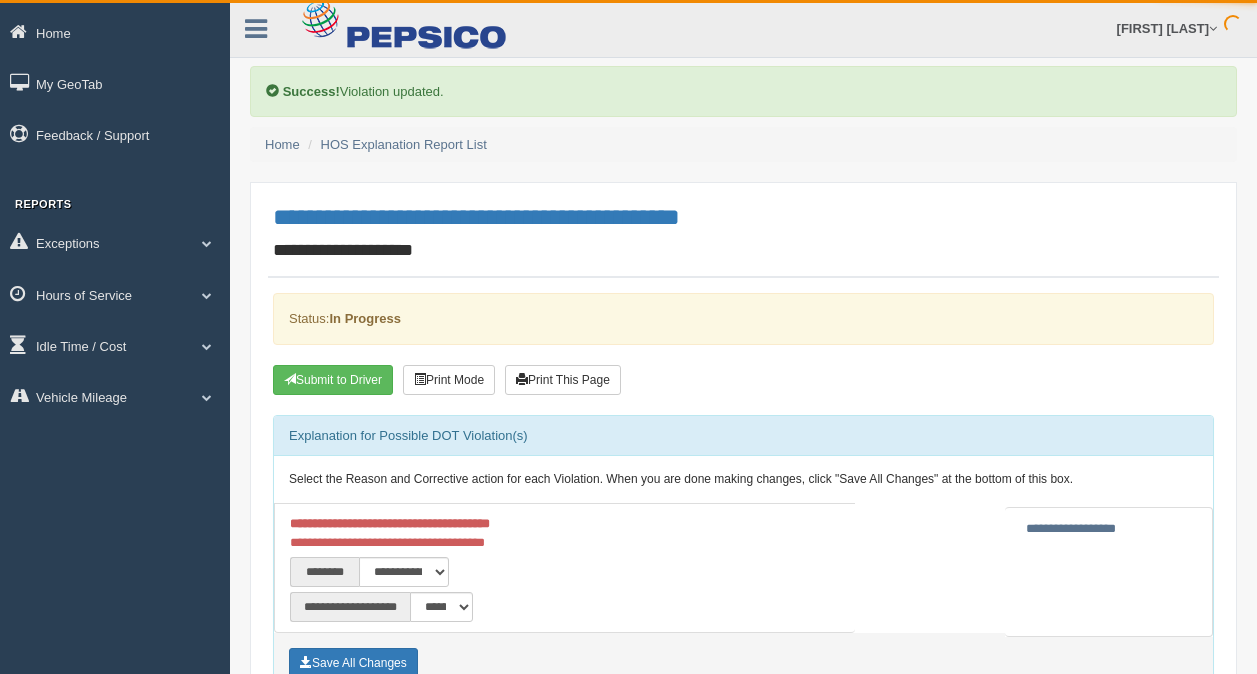 scroll, scrollTop: 0, scrollLeft: 0, axis: both 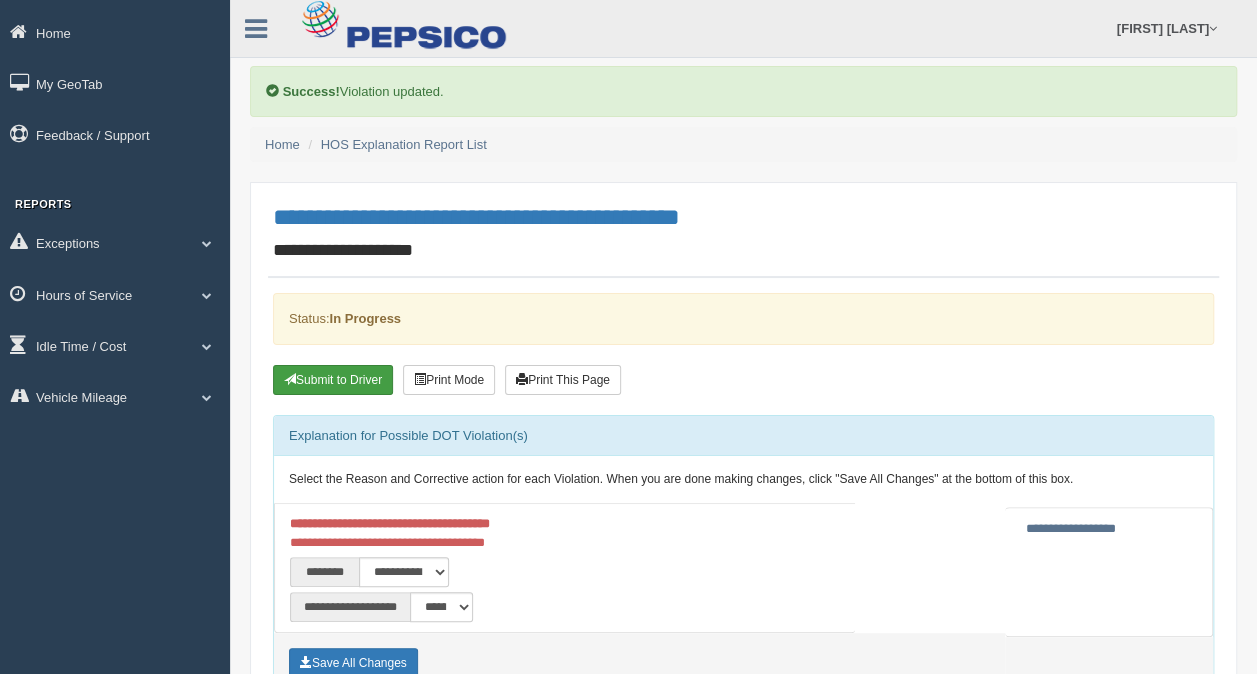 click on "Submit to Driver" at bounding box center [333, 380] 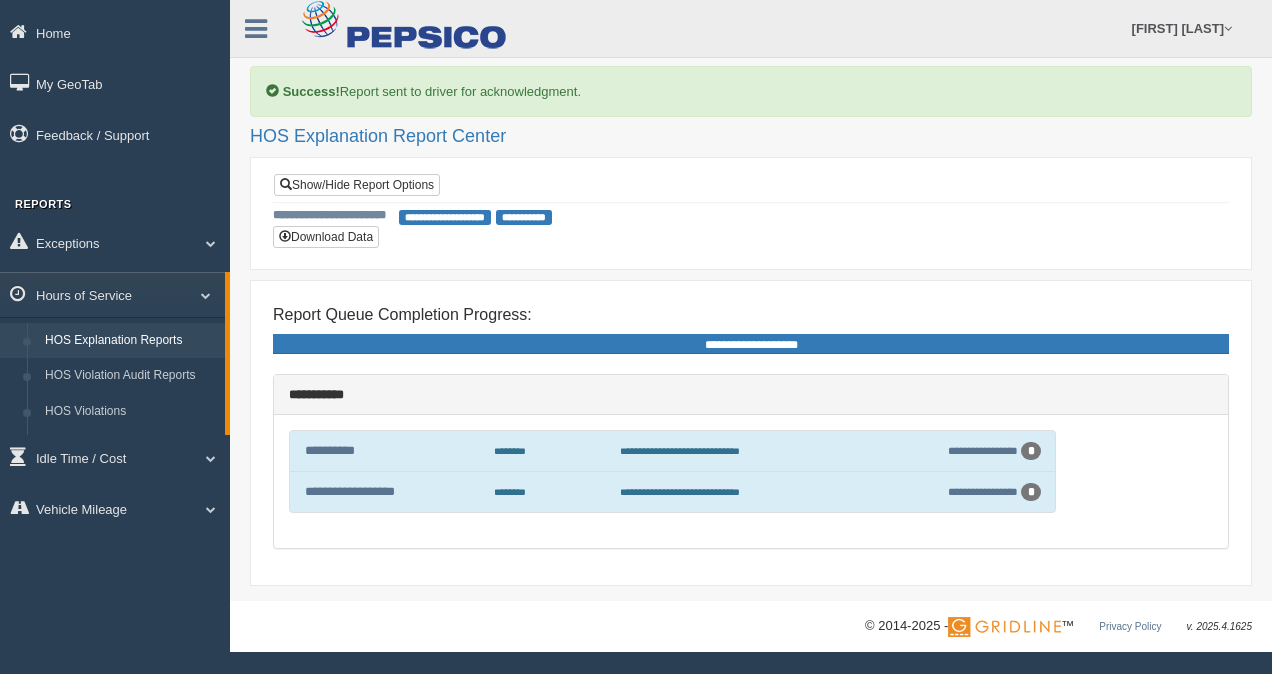 scroll, scrollTop: 0, scrollLeft: 0, axis: both 